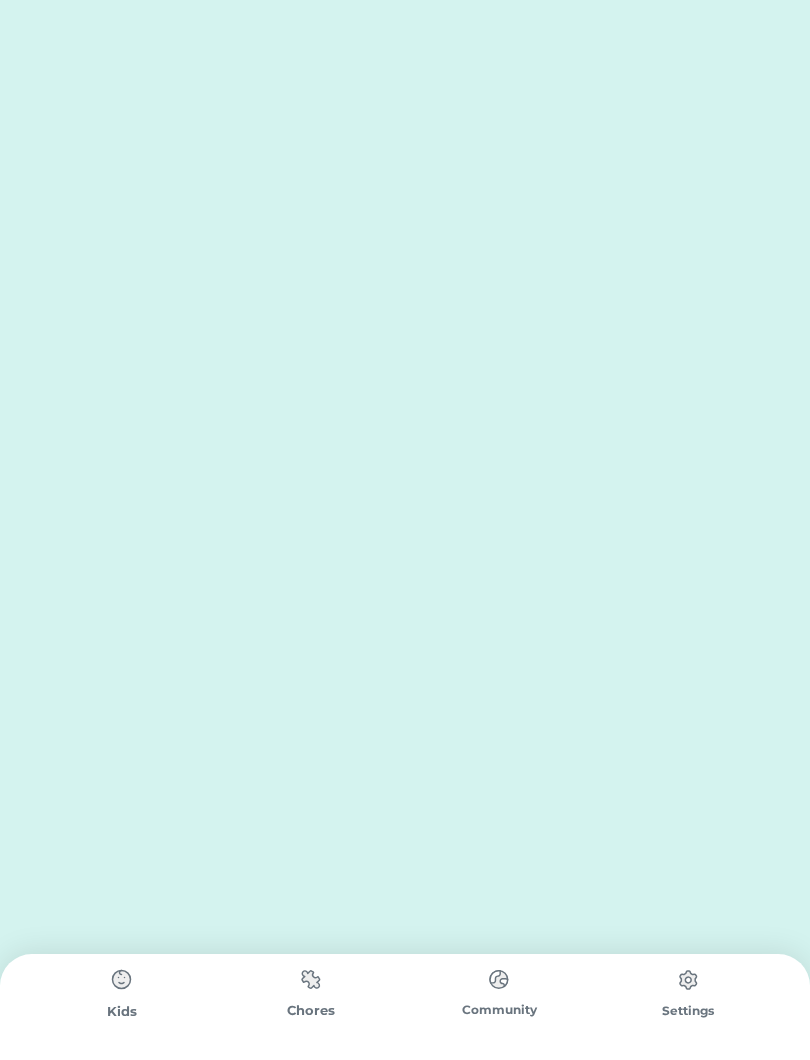 scroll, scrollTop: 0, scrollLeft: 0, axis: both 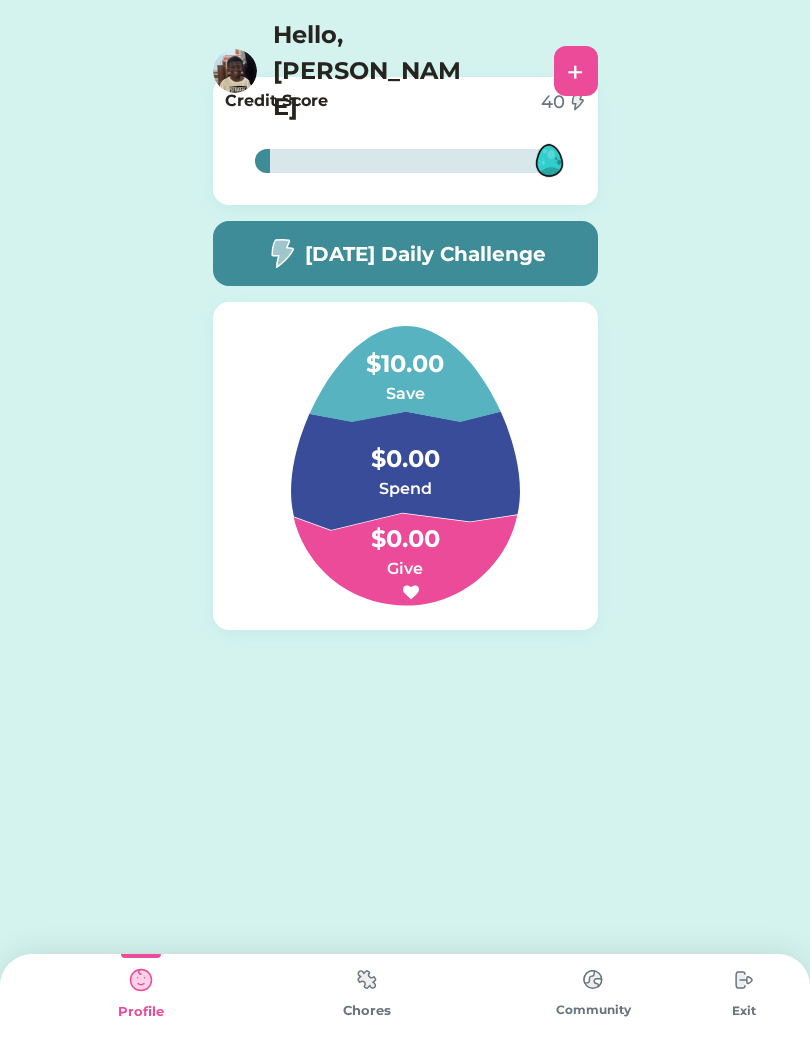 click at bounding box center (367, 979) 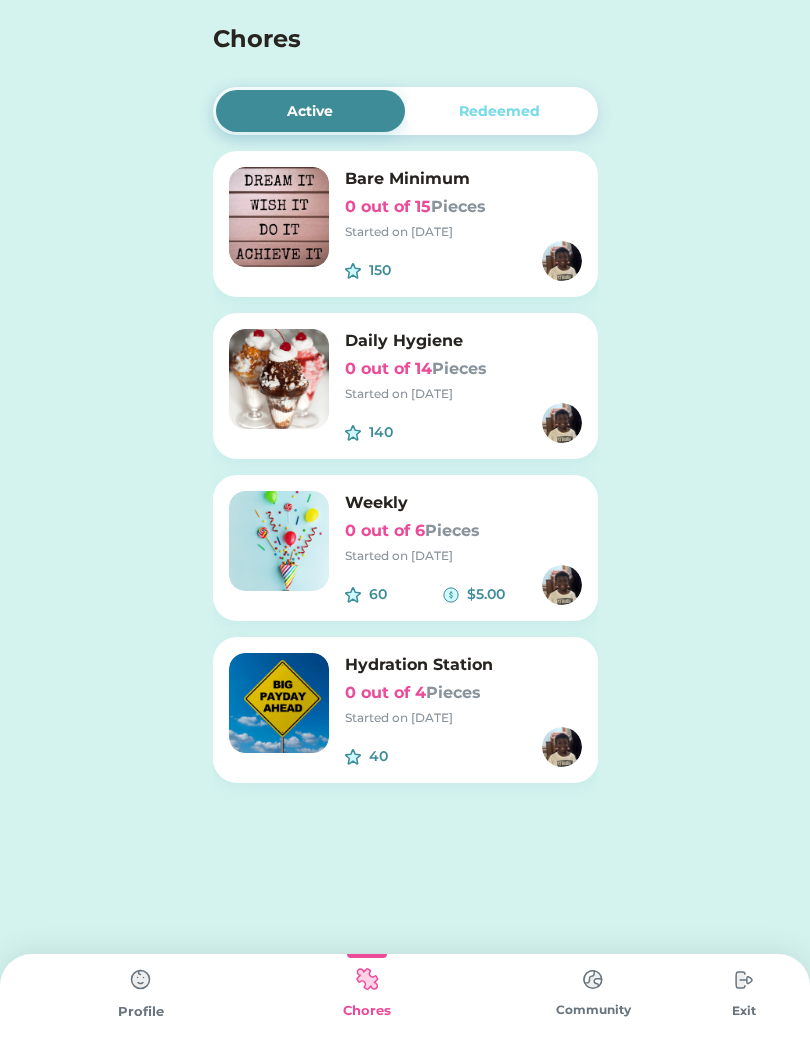 click on "Redeemed" at bounding box center [500, 111] 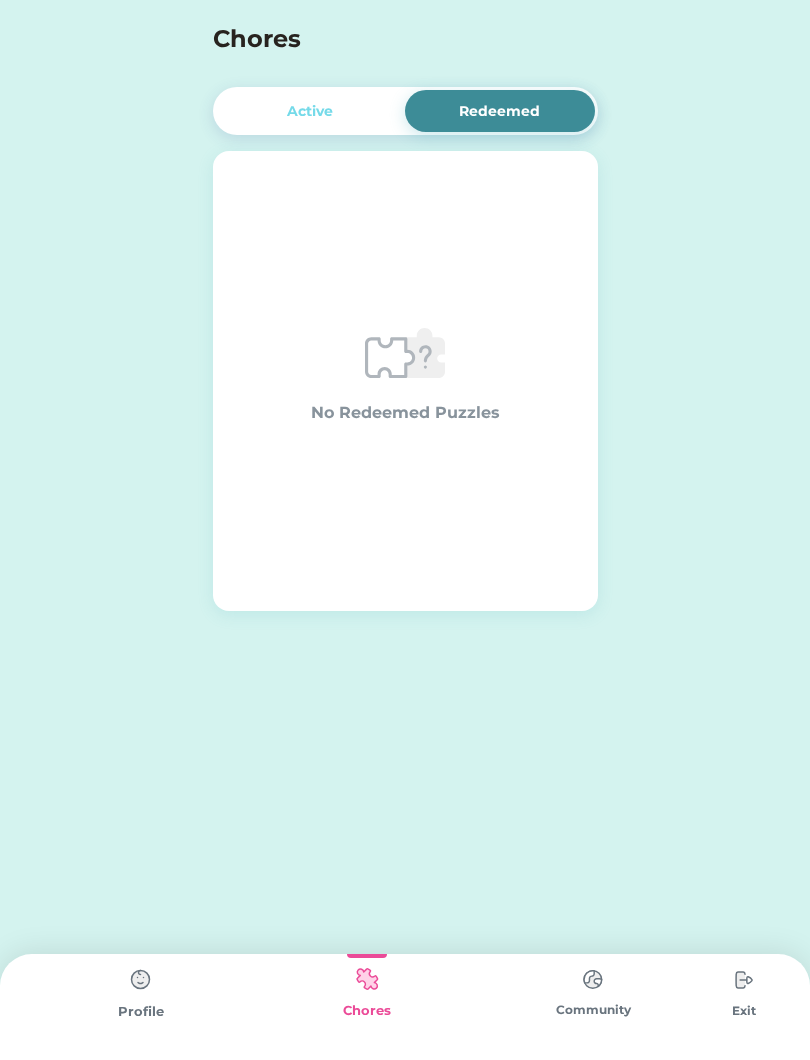 click on "Active" at bounding box center [311, 111] 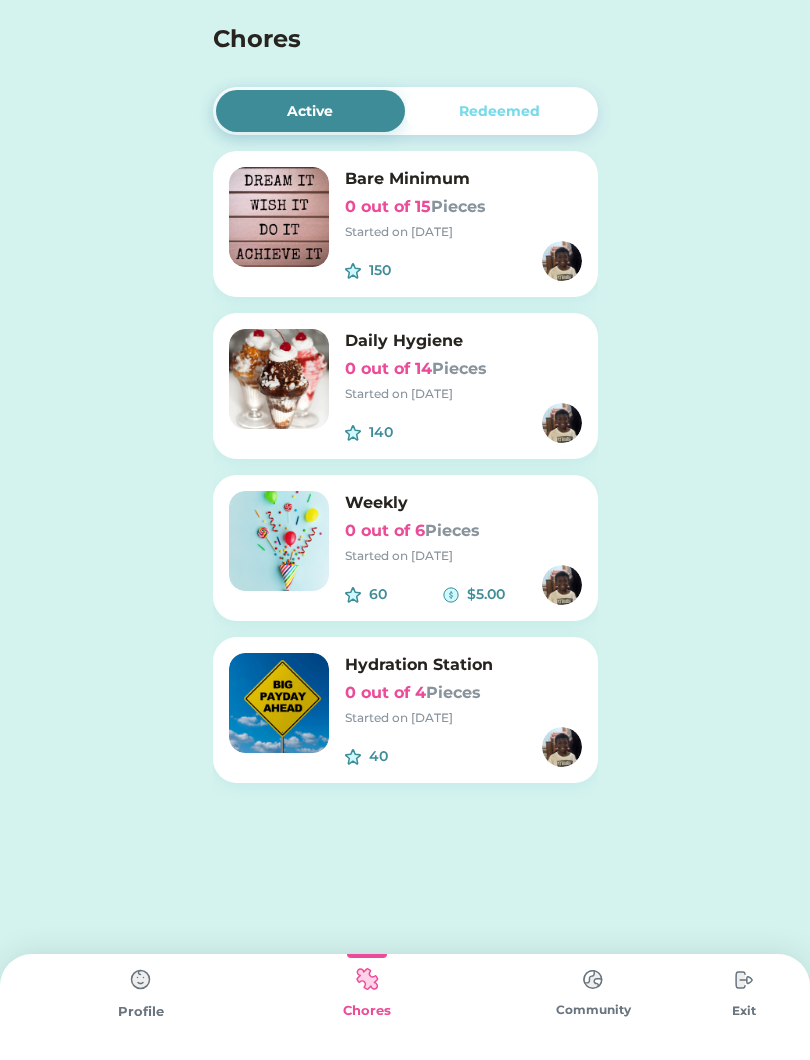 click 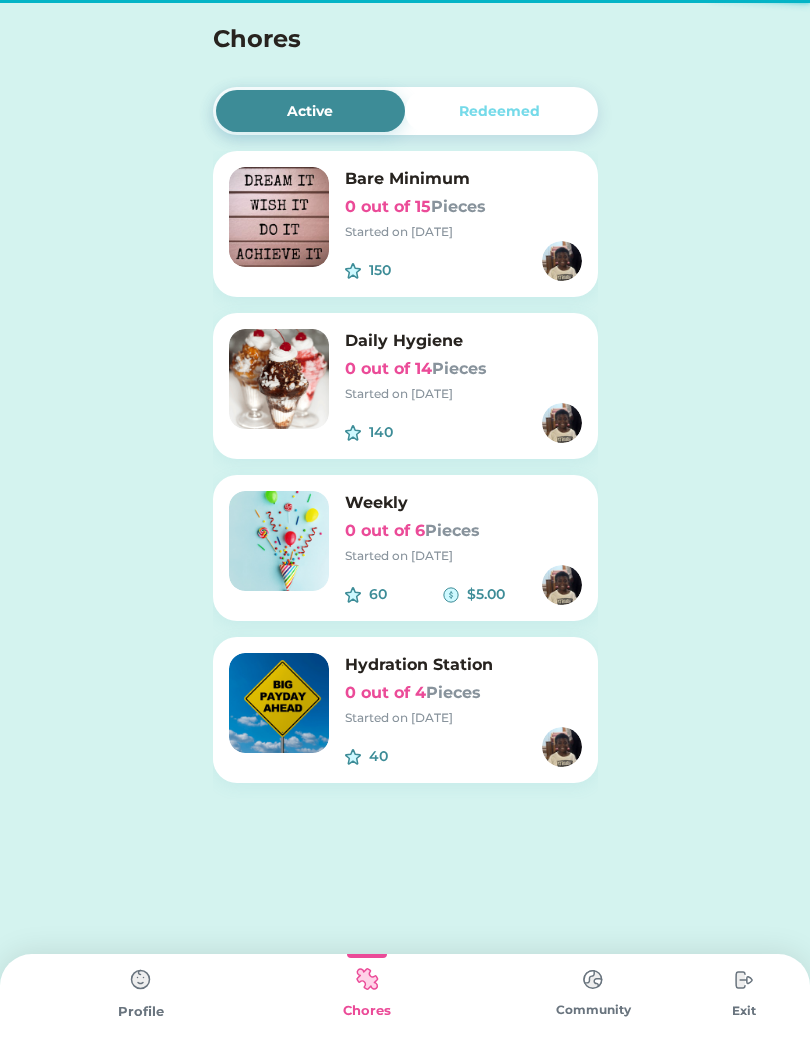 click at bounding box center [0, 0] 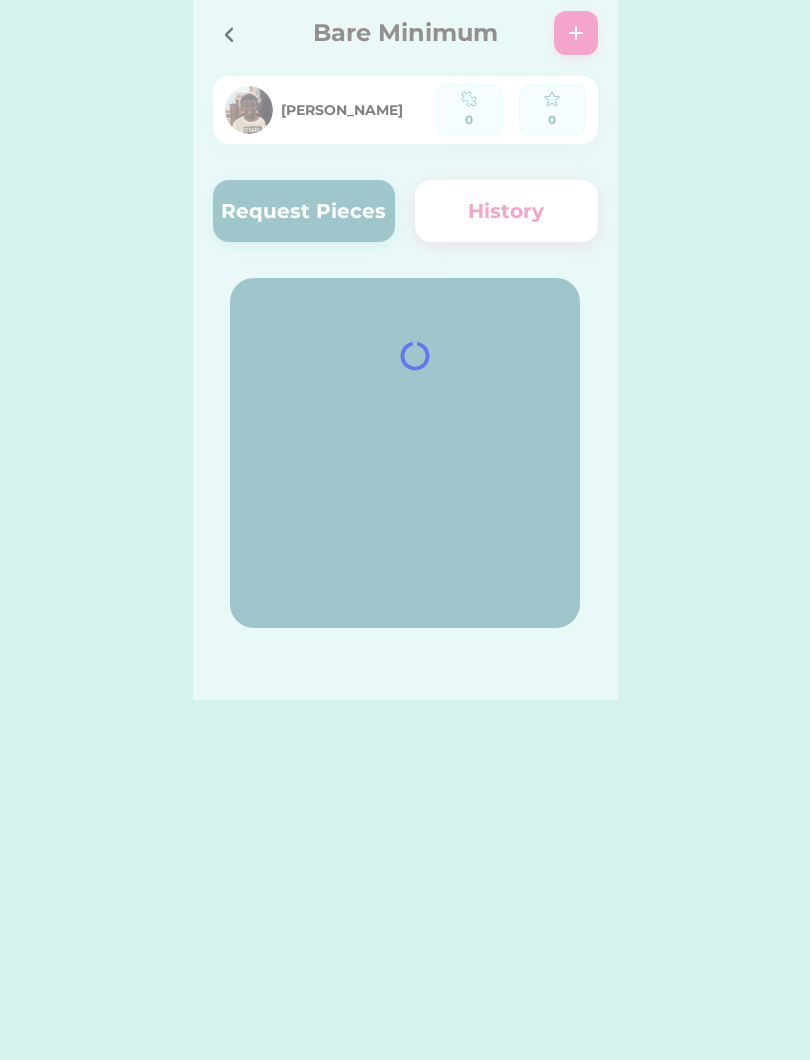click at bounding box center [405, 350] 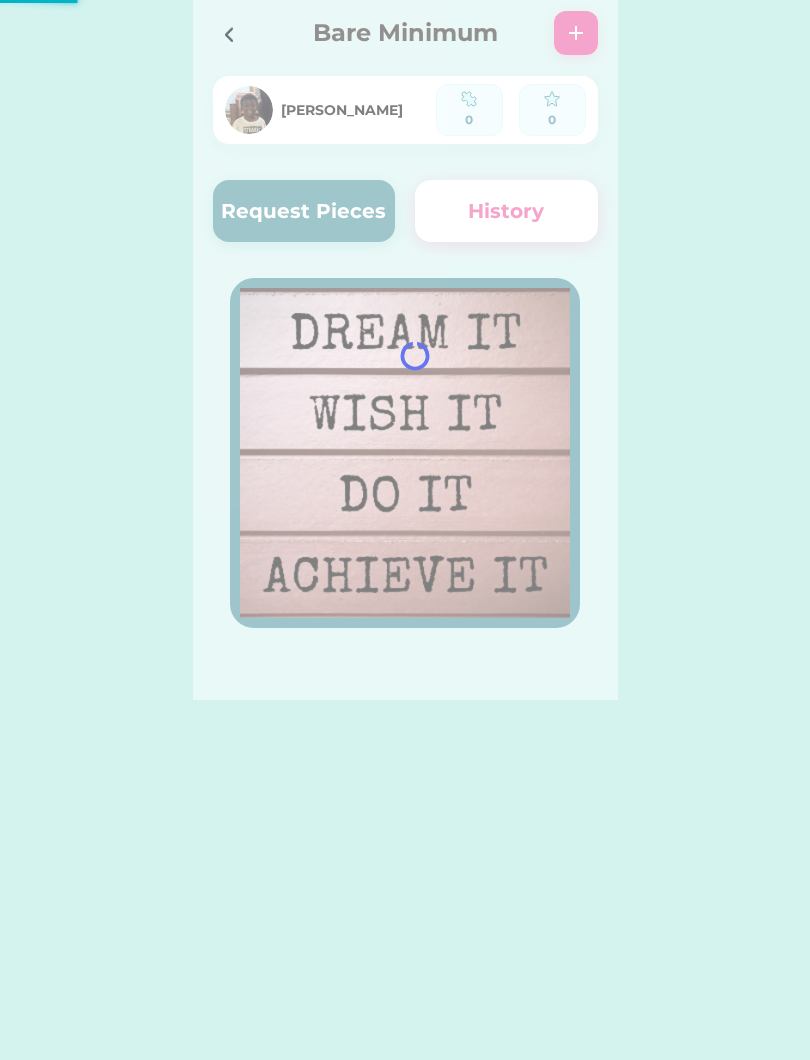 click at bounding box center [228, 34] 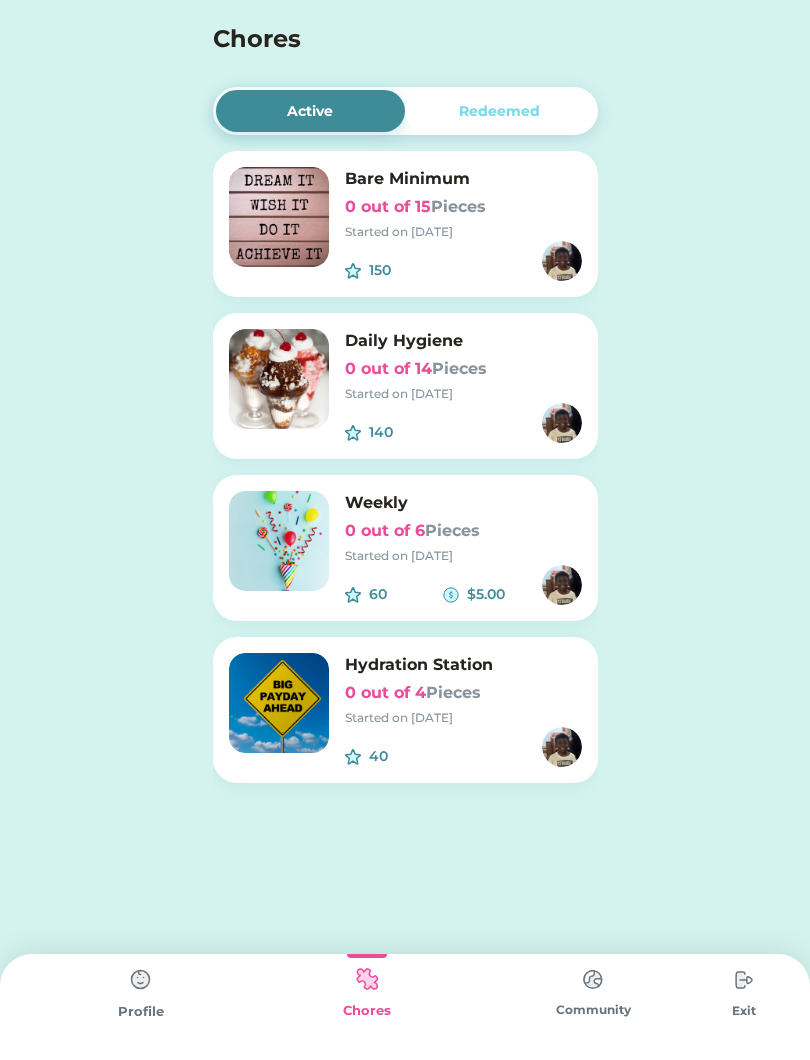 click at bounding box center [141, 980] 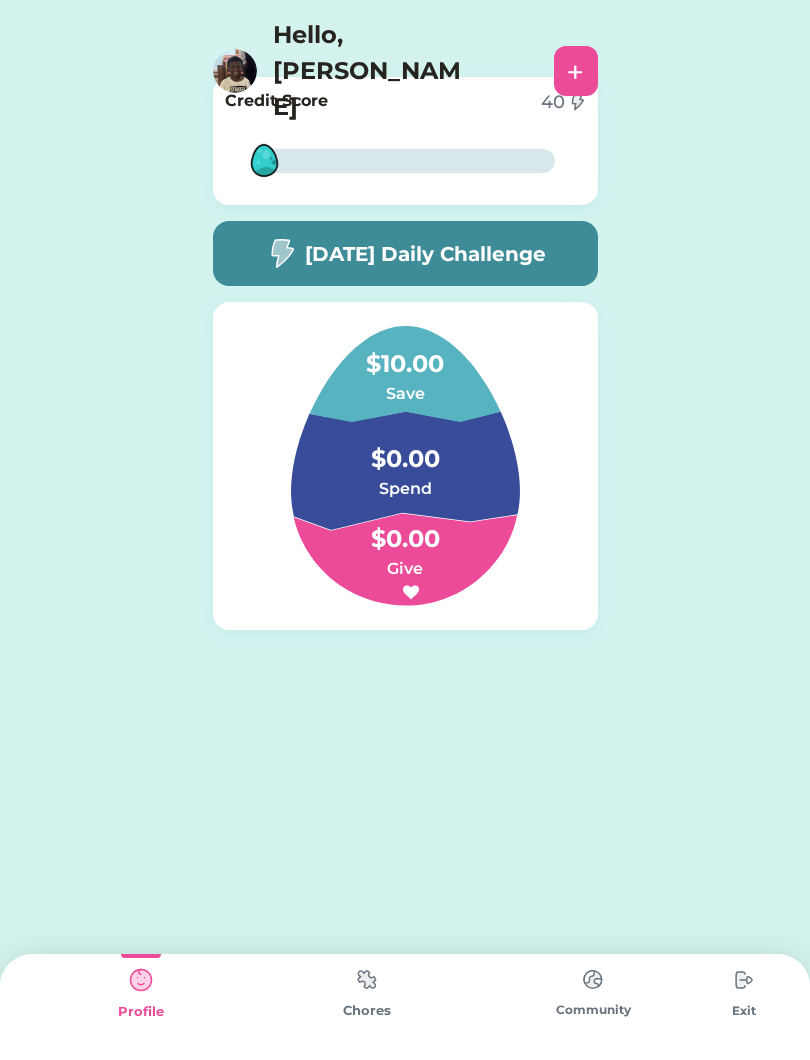 click at bounding box center [141, 980] 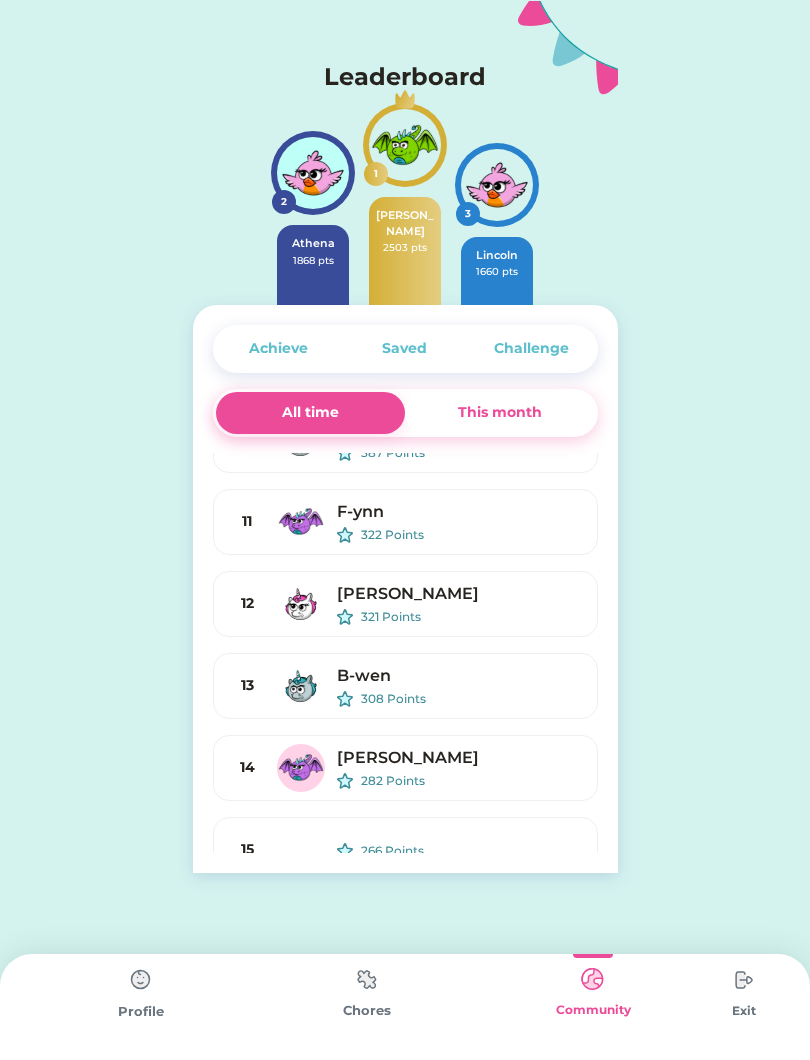 scroll, scrollTop: 502, scrollLeft: 0, axis: vertical 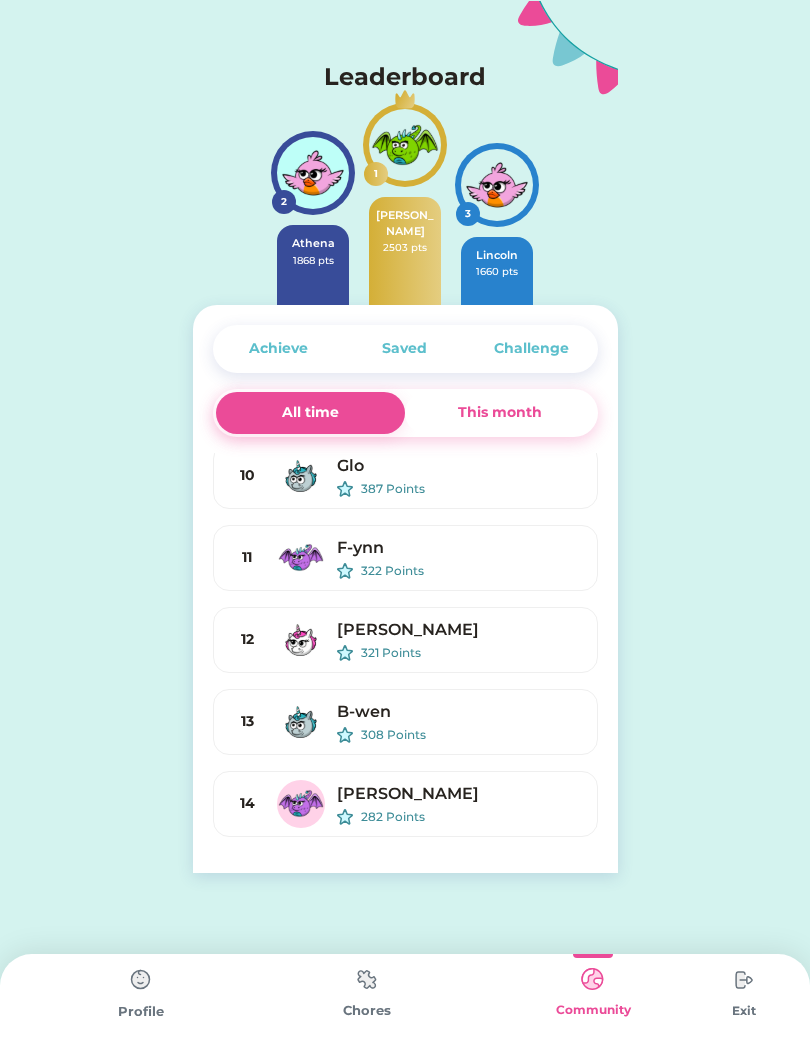 click at bounding box center [744, 980] 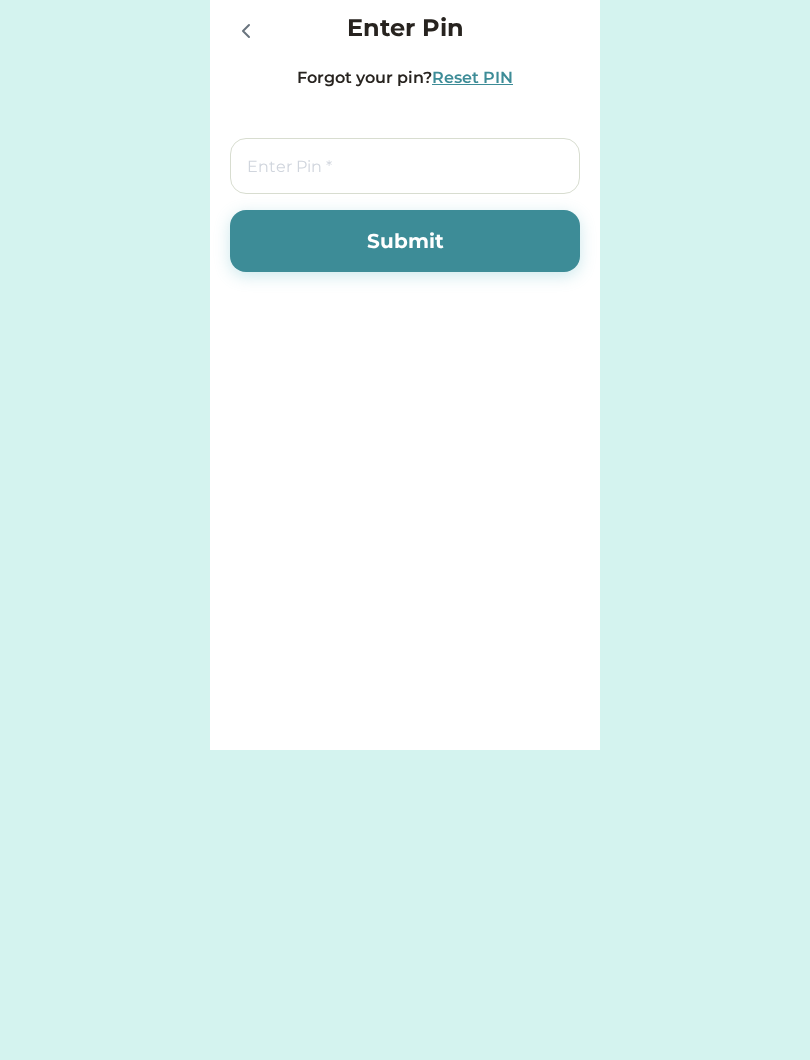click 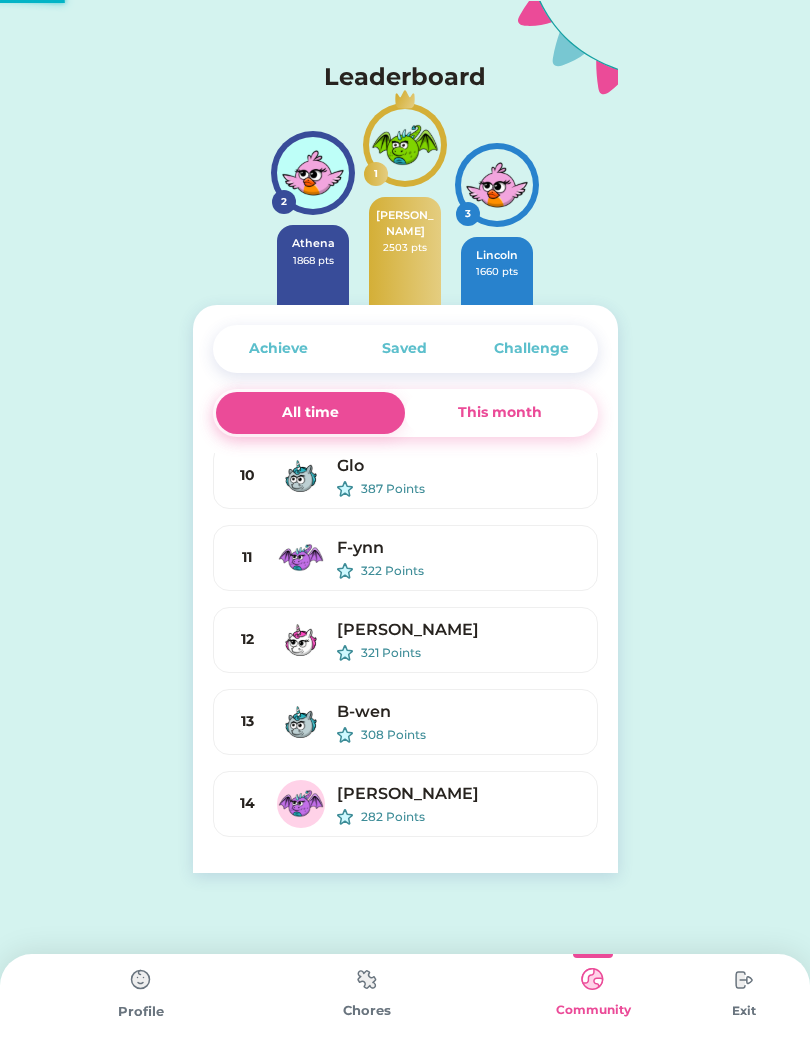 click on "Leaderboard" at bounding box center (405, 53) 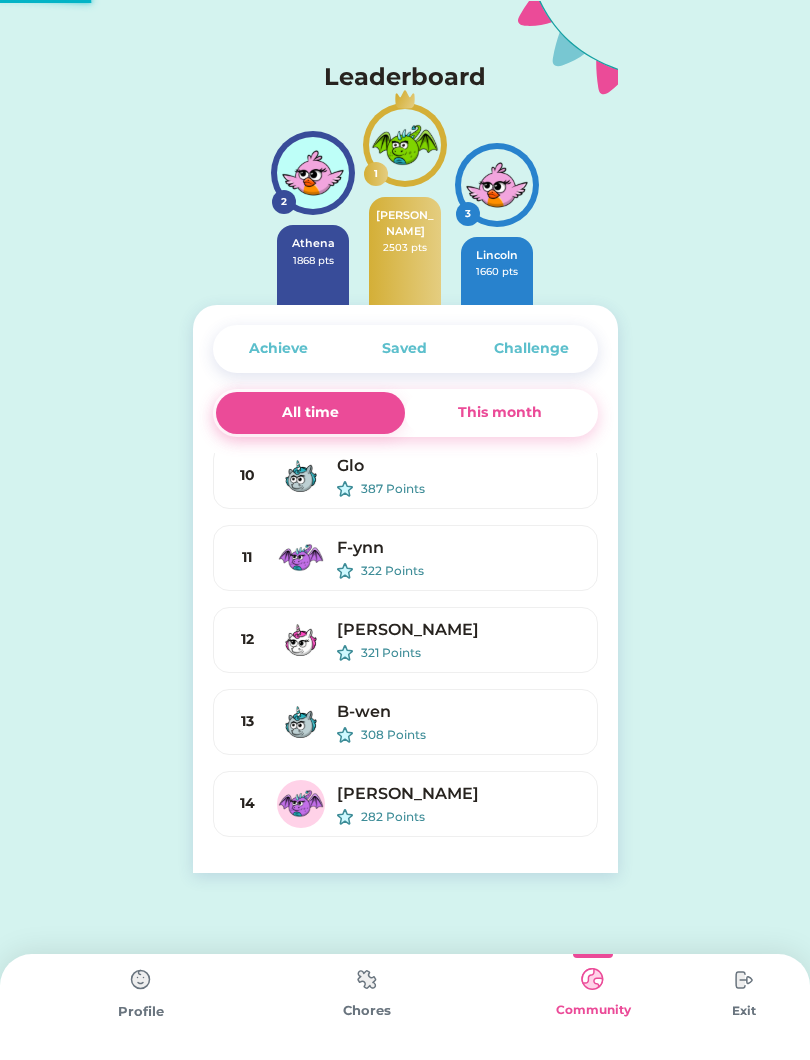 click at bounding box center (367, 979) 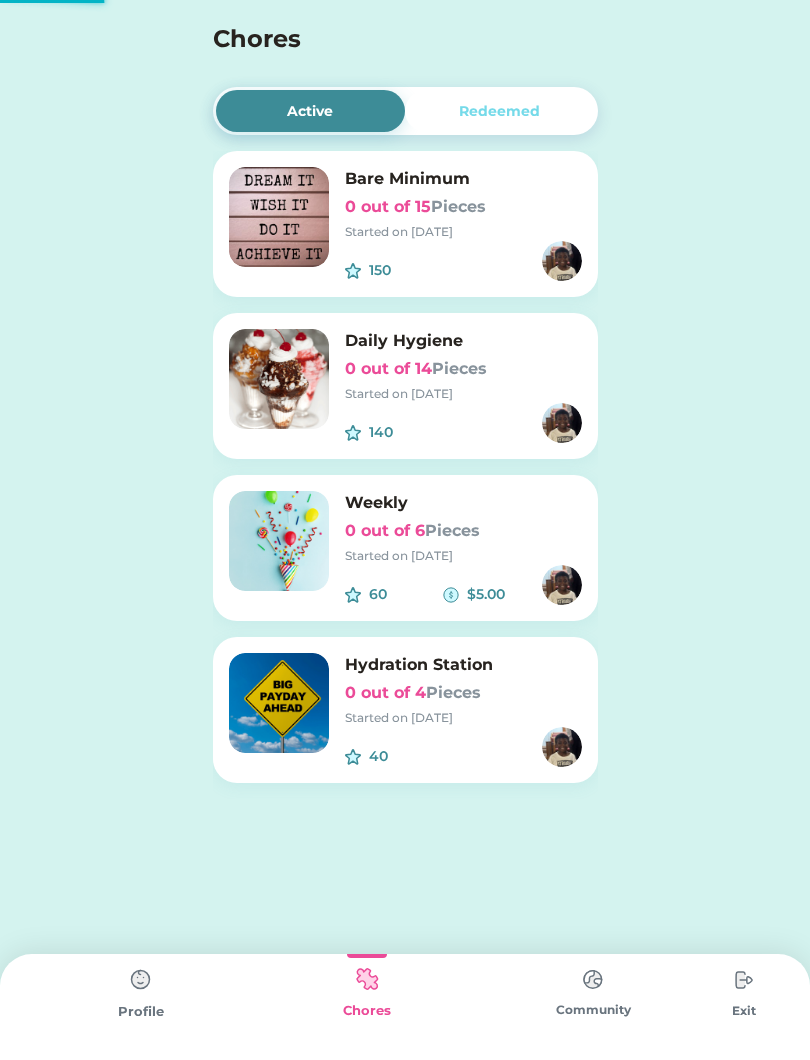 click at bounding box center [367, 979] 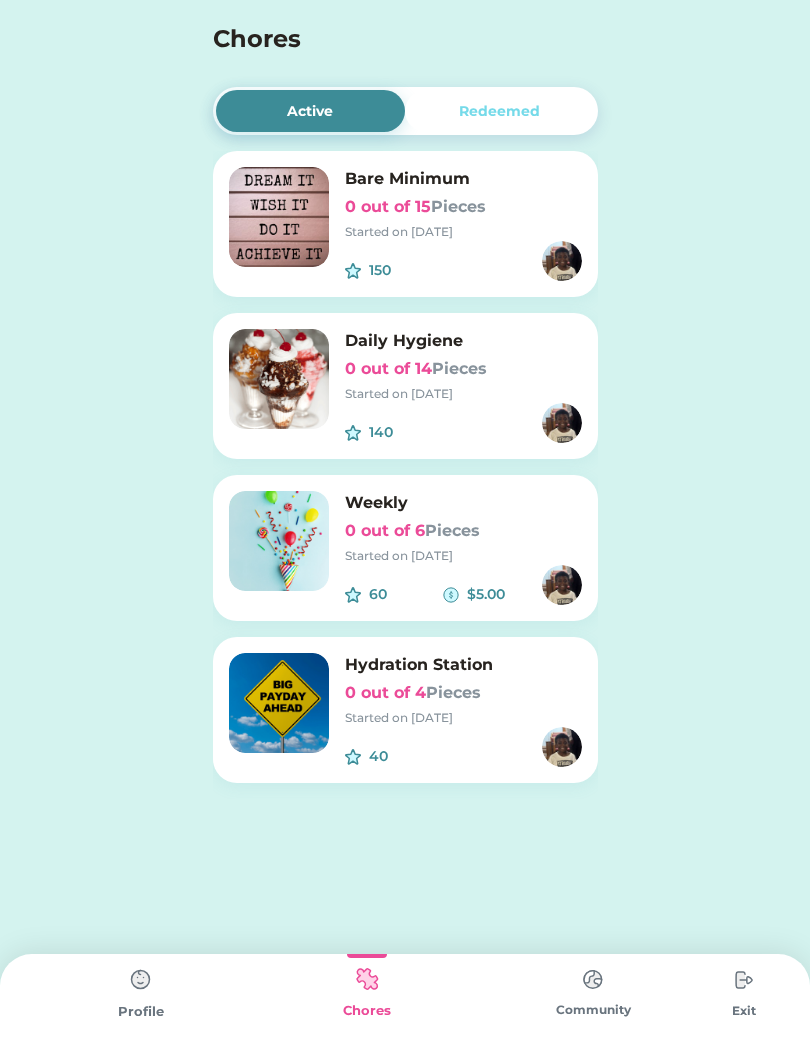 click on "0 out of 6  Pieces" at bounding box center (463, 531) 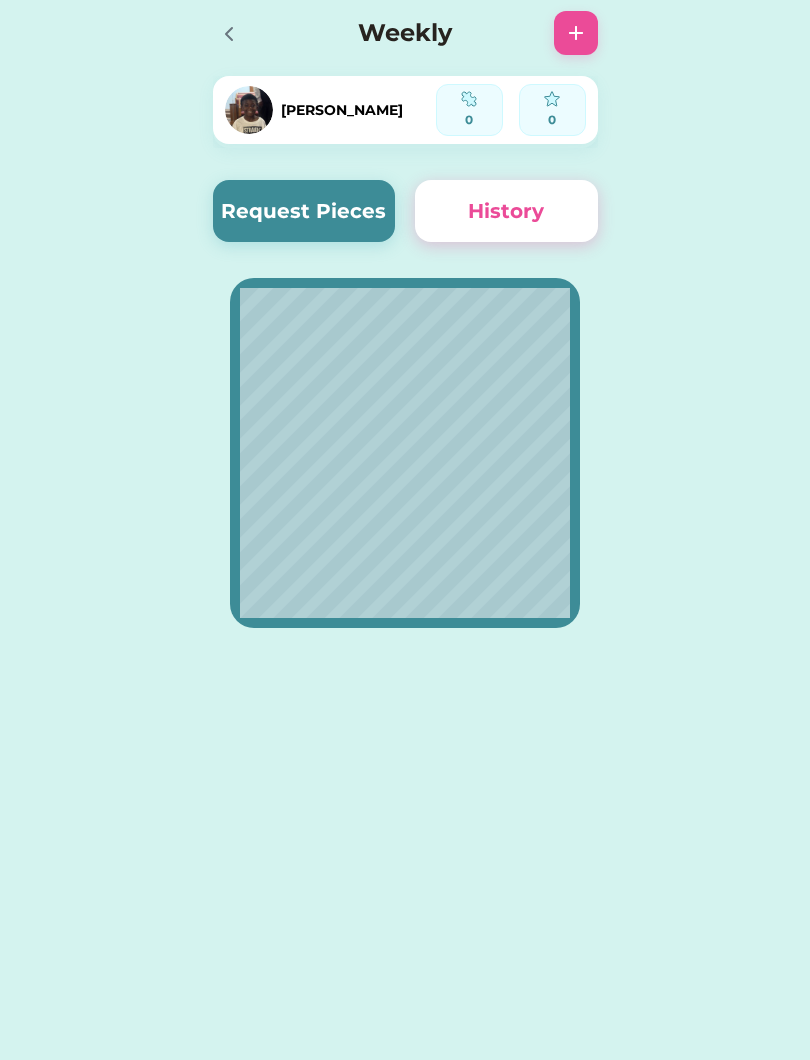 click on "History" at bounding box center [506, 211] 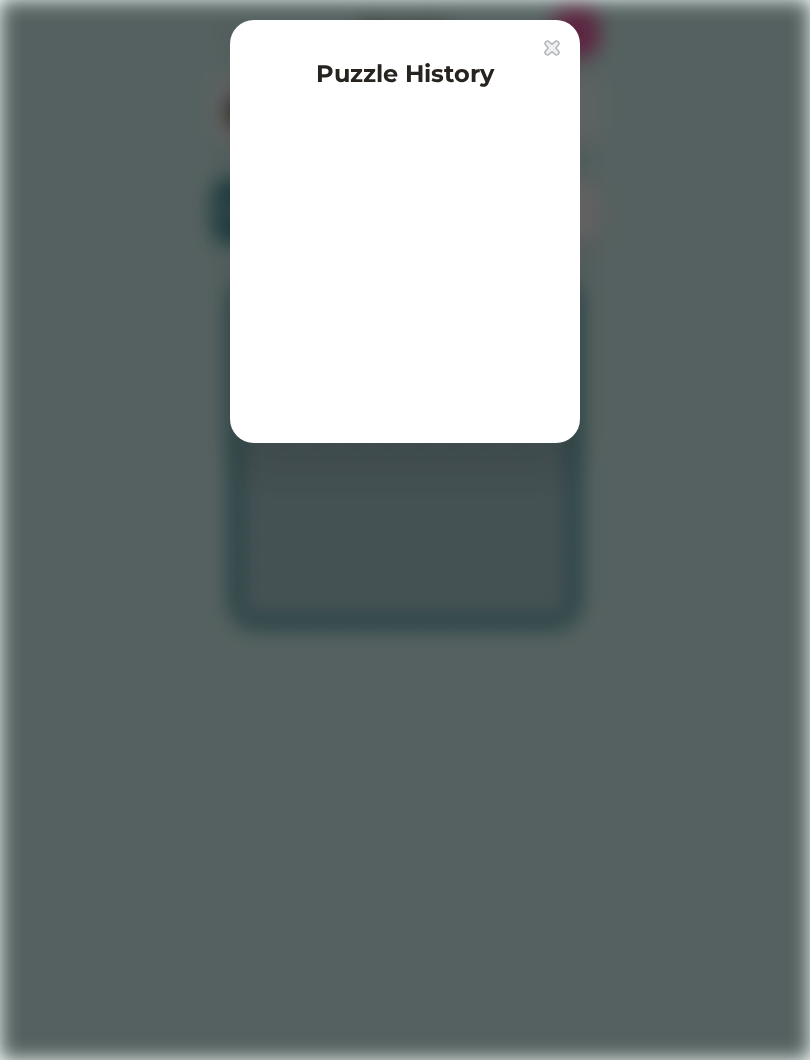 click at bounding box center (405, 278) 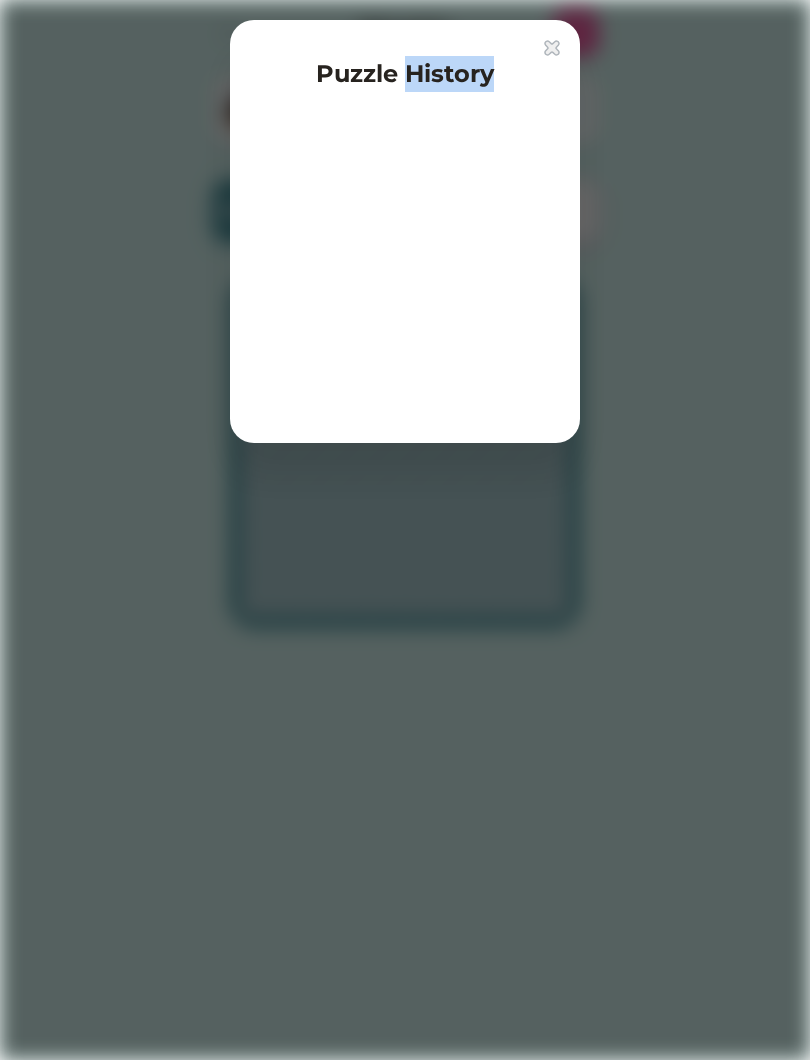 click at bounding box center (405, 530) 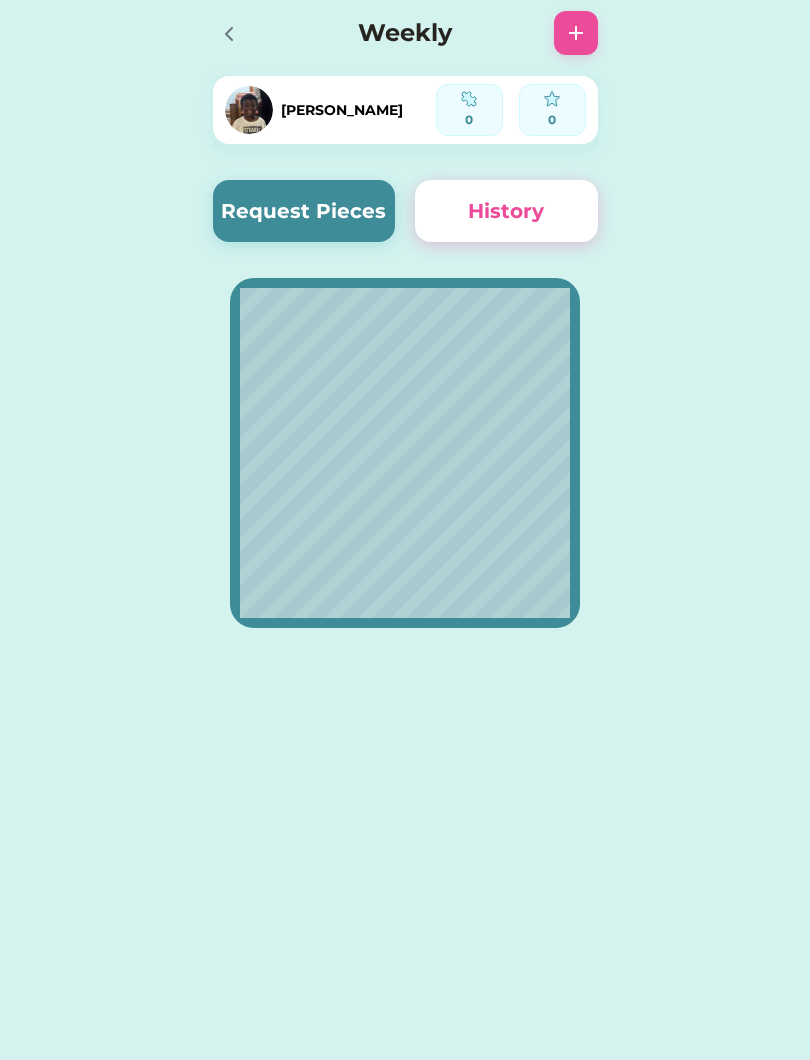 click at bounding box center (469, 99) 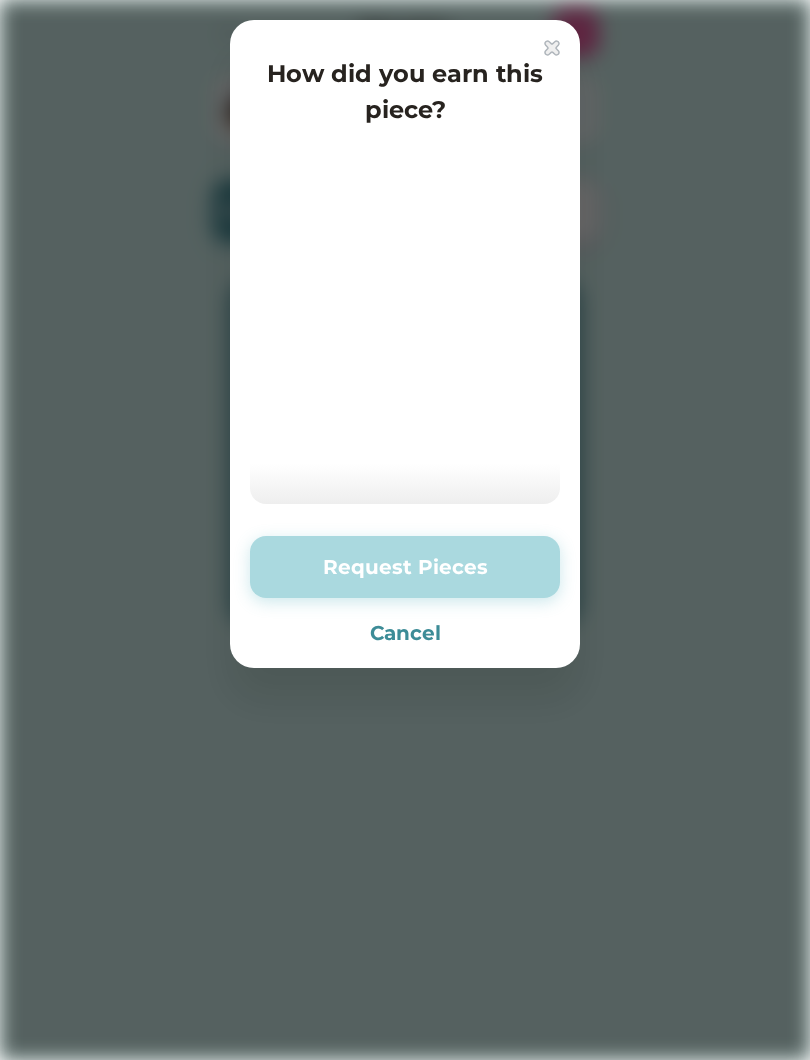 click at bounding box center [405, 530] 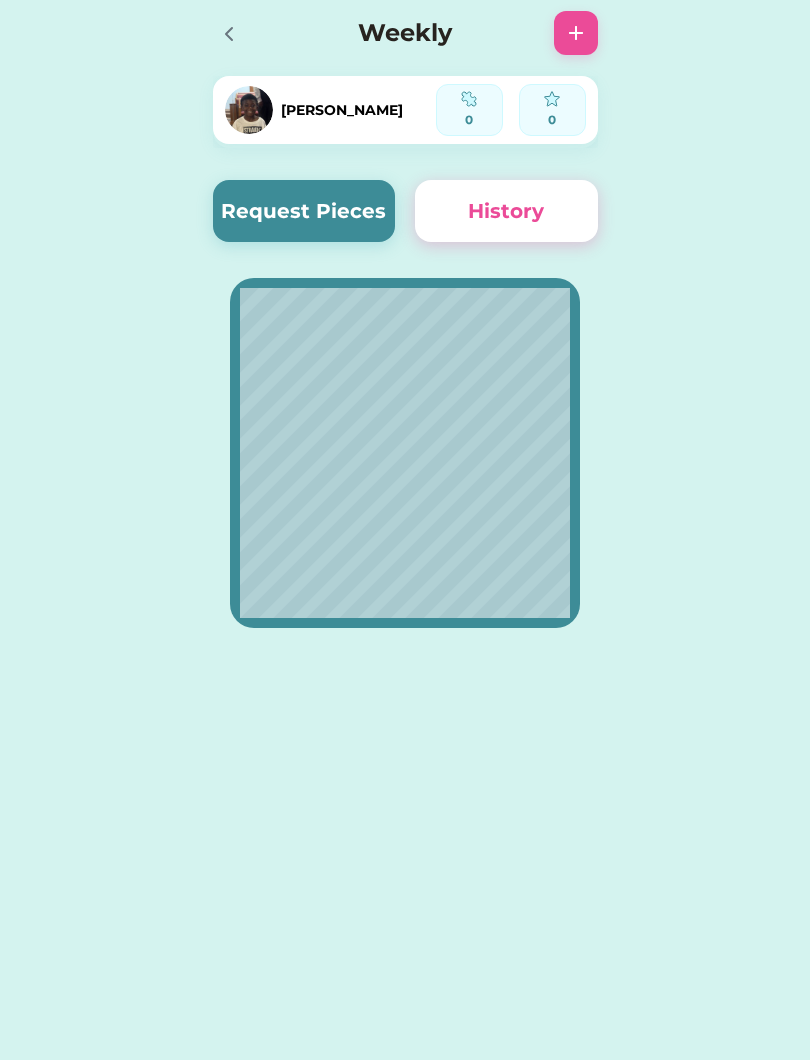 click 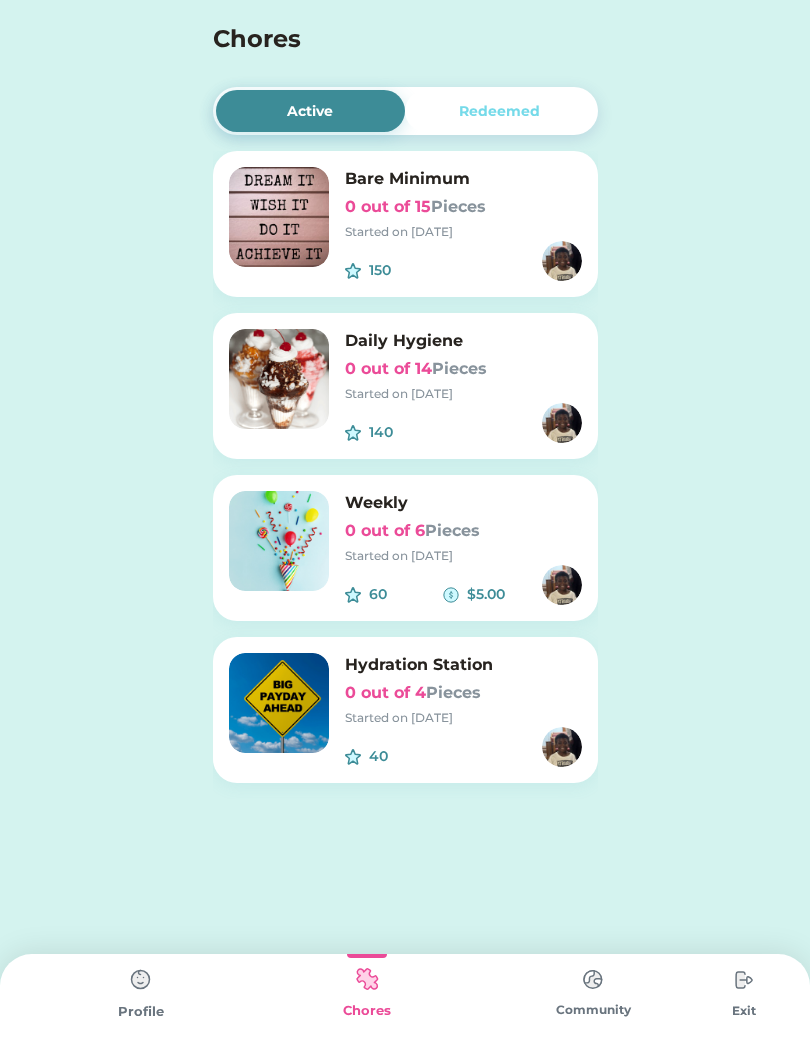 click on "Hydration Station" at bounding box center (463, 665) 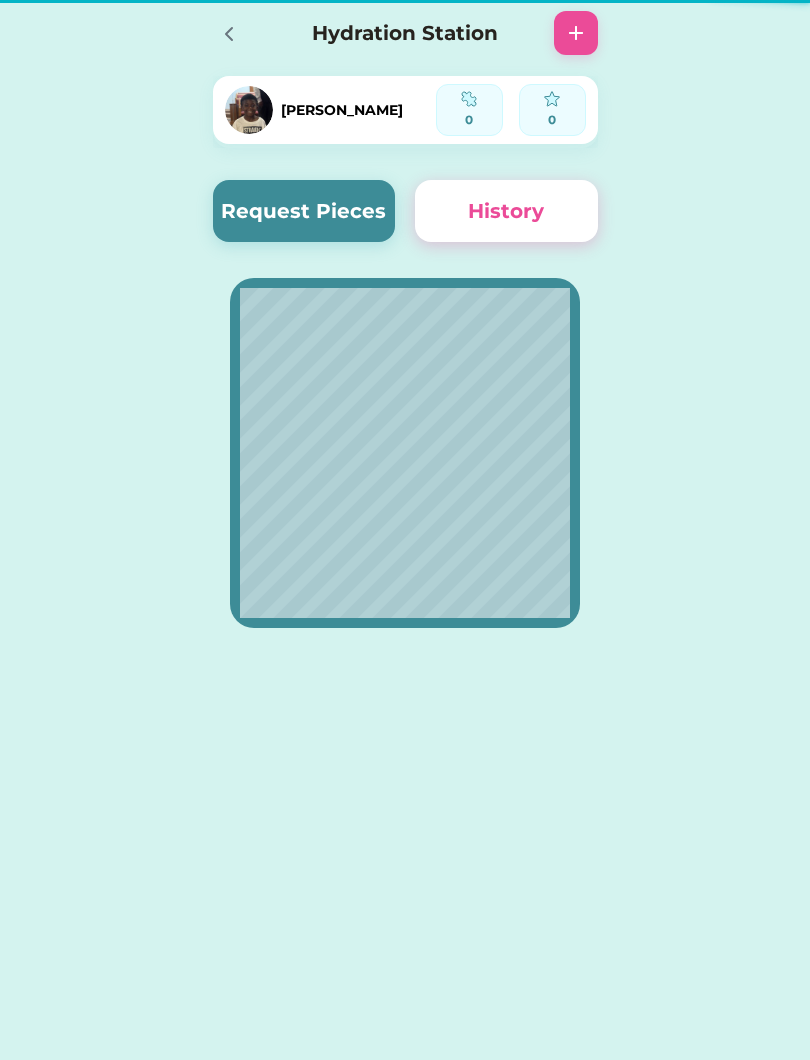 click 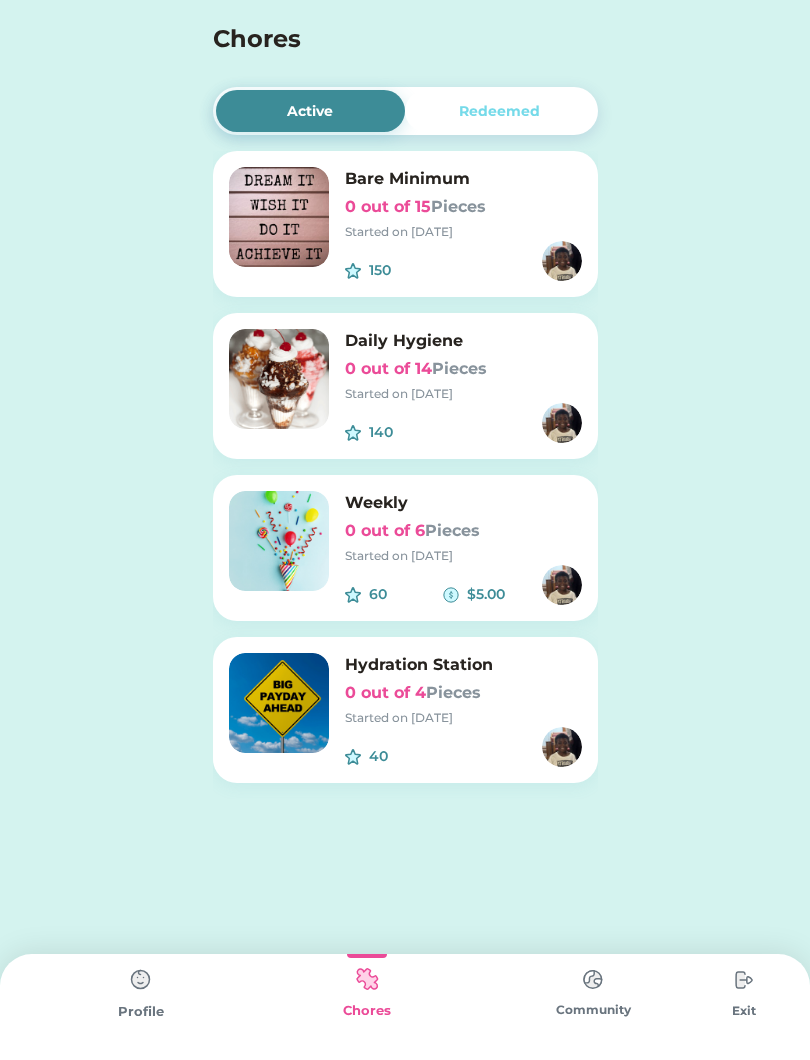 click on "Enter Pin Forgot your pin?  Reset PIN Submit
Active Redeemed Bare Minimum 0 out of 15  Pieces  Started on [DATE] 150 $ Daily Hygiene  0 out of 14  Pieces  Started on [DATE] 140 Weekly 0 out of 6  Pieces  Started on [DATE] 60 $5.00 Hydration Station 0 out of 4  Pieces  Started on [DATE] 40 No Redeemed Puzzles Leaderboard 2 Athena 1868 pts 1 [PERSON_NAME]  2503 pts 3 [PERSON_NAME] 1660 pts Achieve Saved Challenge All time This month 4 Goose 1207 Points 5 Man-dog 1191 Points 6  Waves 1154 Points 7 Achiever 1112 Points 8 Rho 803 Points 9 LilyGrace  465 Points 10 Glo 387 Points 11 F-ynn 322 Points 12 [PERSON_NAME] 321 Points 13 B-wen 308 Points 14 [PERSON_NAME] 282 Points 15 [PERSON_NAME] 266 Points 16 Gav 254 Points 17 Twilight Sparkle 240 Points 18 Fuzzyninja 227 Points 19 [PERSON_NAME] 222 Points 20 Imaan 207 Points 21 [PERSON_NAME] 203 Points 22 [PERSON_NAME] 192 Points 23 [PERSON_NAME] 190 Points 24 Niknaks 187 Points 25 Cha Cha 187 Points 26 [PERSON_NAME] 187 Points 27 [PERSON_NAME] 182 Points 28 River 182 Points 29 Cam" 